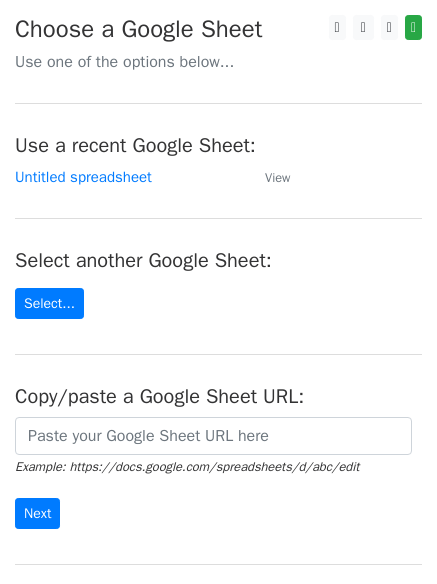 scroll, scrollTop: 0, scrollLeft: 0, axis: both 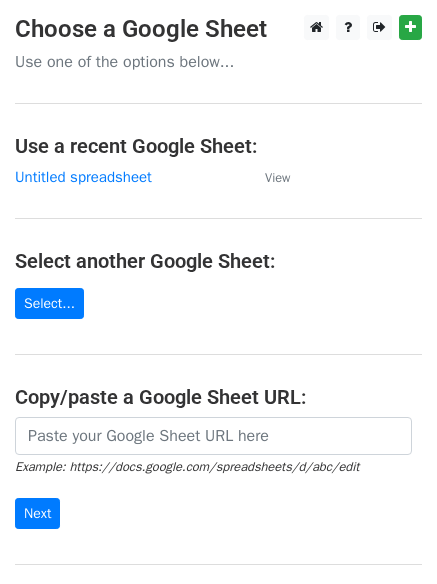 click on "Choose a Google Sheet
Use one of the options below...
Use a recent Google Sheet:
Untitled spreadsheet
View
Select another Google Sheet:
Select...
Copy/paste a Google Sheet URL:
Example:
https://docs.google.com/spreadsheets/d/abc/edit
Next
Google Sheets
Need help?
Help
×
Why do I need to copy/paste a Google Sheet URL?
Normally, MergeMail would show you a list of your Google Sheets to choose from, but because you didn't allow MergeMail access to your Google Drive, it cannot show you a list of your Google Sheets. You can read more about permissions in our  support pages .
If you'd like to see a list of your Google Sheets, you'll need to  sign out of MergeMail  and then sign back in and allow access to your Google Drive.
Are your recipients in a CSV or Excel file?
Import your CSV or Excel file into a Google Sheet  then try again.
Need help with something else?
," at bounding box center [218, 325] 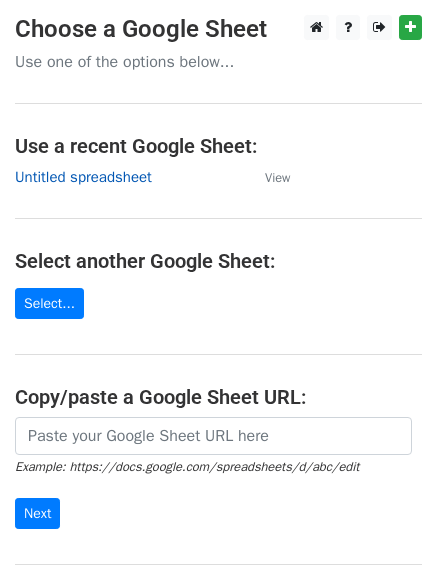 click on "Untitled spreadsheet" at bounding box center [83, 177] 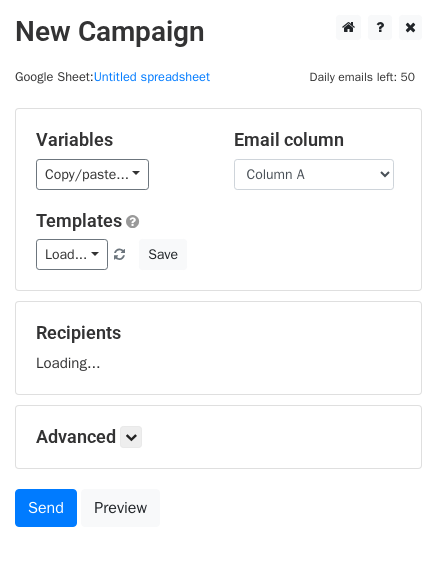 scroll, scrollTop: 0, scrollLeft: 0, axis: both 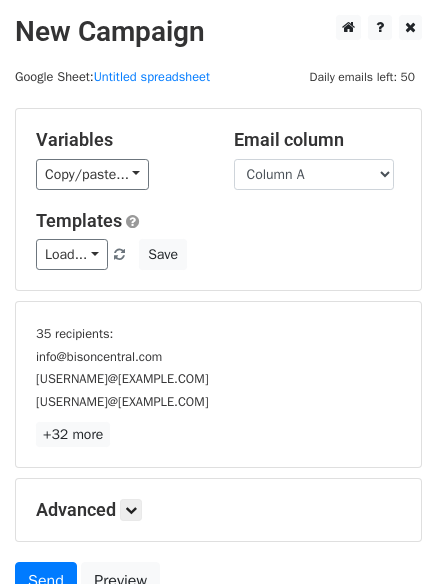 click on "Load...
No templates saved
Save" at bounding box center (218, 254) 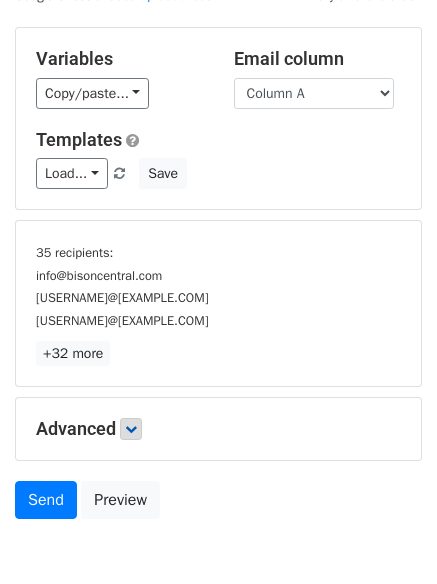 scroll, scrollTop: 186, scrollLeft: 0, axis: vertical 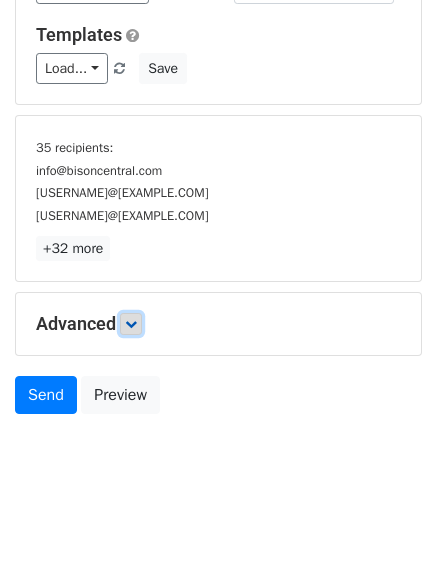 click at bounding box center [131, 324] 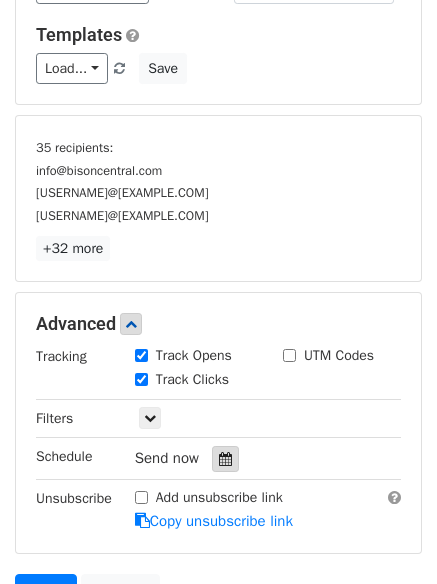 click at bounding box center [225, 459] 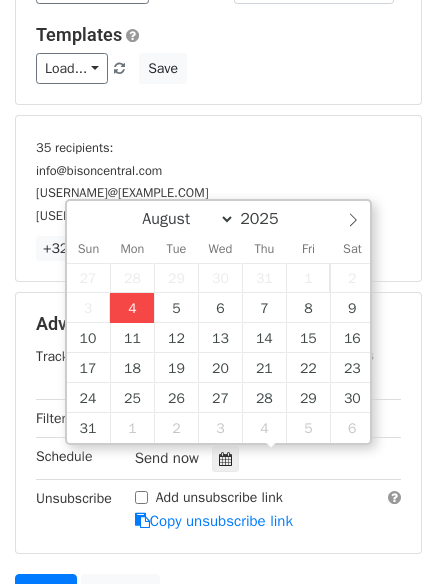type on "2025-08-04 15:04" 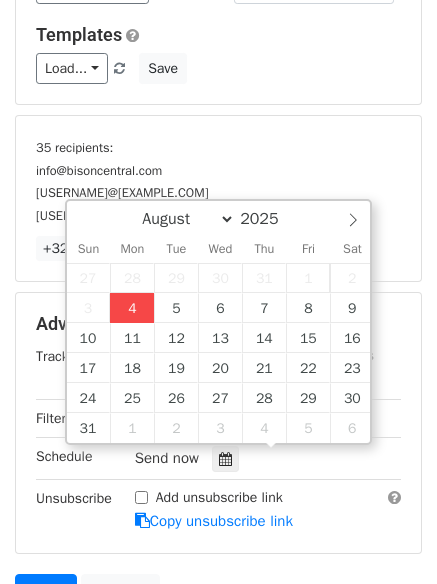 type on "03" 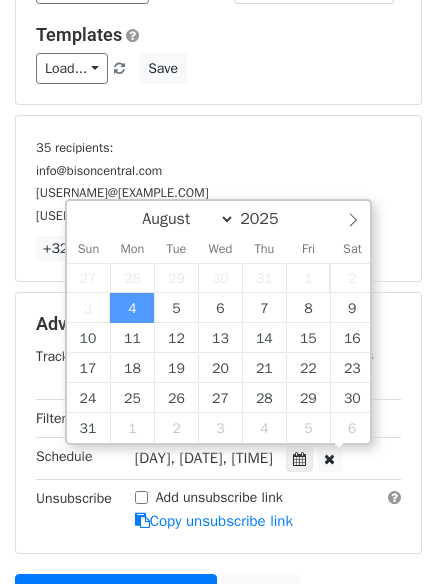 scroll, scrollTop: 1, scrollLeft: 0, axis: vertical 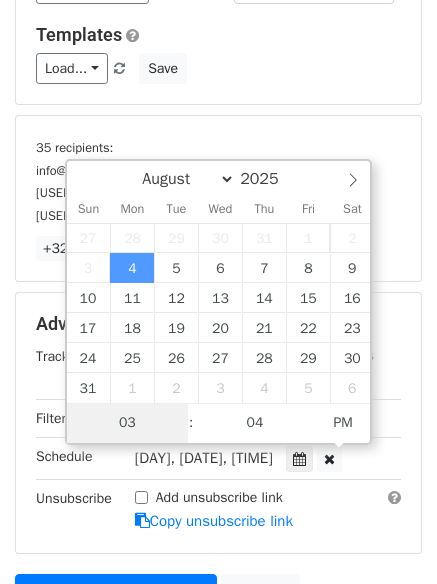 type on "4" 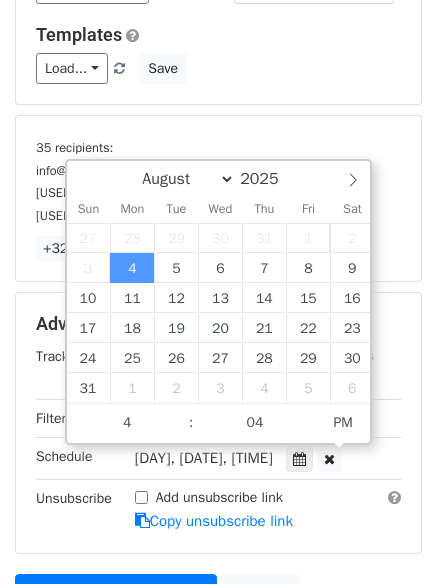 type on "2025-08-04 16:04" 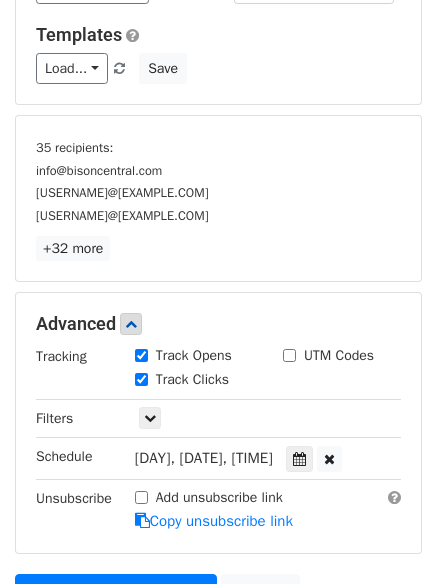 click on "Advanced
Tracking
Track Opens
UTM Codes
Track Clicks
Filters
Only include spreadsheet rows that match the following filters:
Schedule
Mon, Aug 4, 3:04pm
2025-08-04 16:04
Unsubscribe
Add unsubscribe link
Copy unsubscribe link" at bounding box center (218, 422) 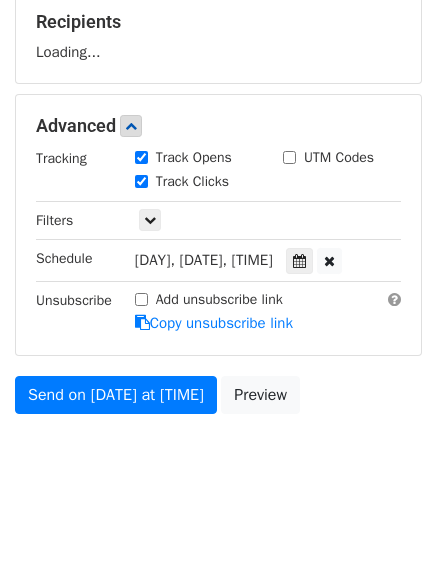 scroll, scrollTop: 309, scrollLeft: 0, axis: vertical 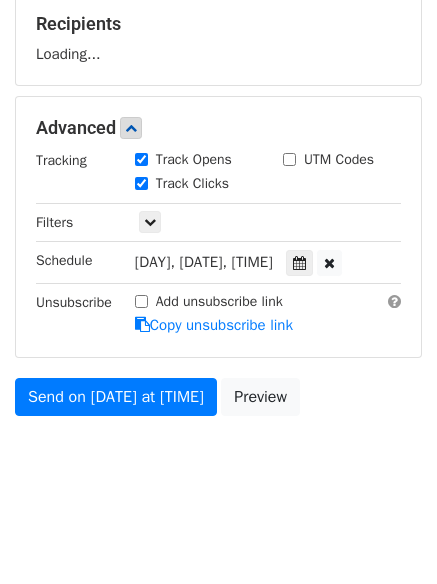 click on "New Campaign
Daily emails left: 50
Google Sheet:
Untitled spreadsheet
Variables
Copy/paste...
{{Column A}}
{{Column B}}
{{Column C}}
Email column
Column A
Column B
Column C
Templates
Load...
No templates saved
Save
Recipients Loading...
Advanced
Tracking
Track Opens
UTM Codes
Track Clicks
Filters
Only include spreadsheet rows that match the following filters:
Schedule
Mon, Aug 4, 4:04pm
2025-08-04 16:04
Unsubscribe
Add unsubscribe link
Copy unsubscribe link
Send on Aug 4 at 4:04pm
Preview
August September October November December 2025
Sun Mon Tue Wed Thu Fri Sat
27 28 29 30 31 1 2 3" at bounding box center [218, 106] 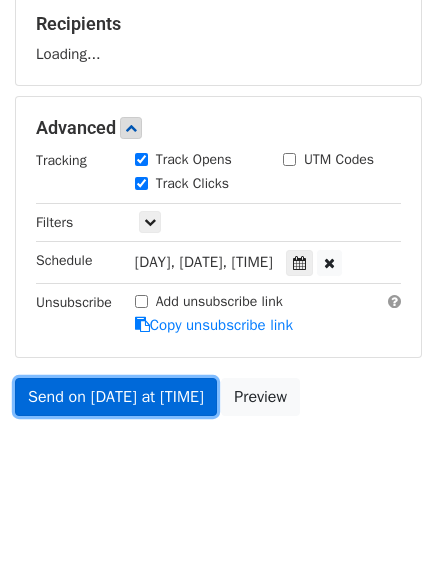 click on "Send on Aug 4 at 4:04pm" at bounding box center [116, 397] 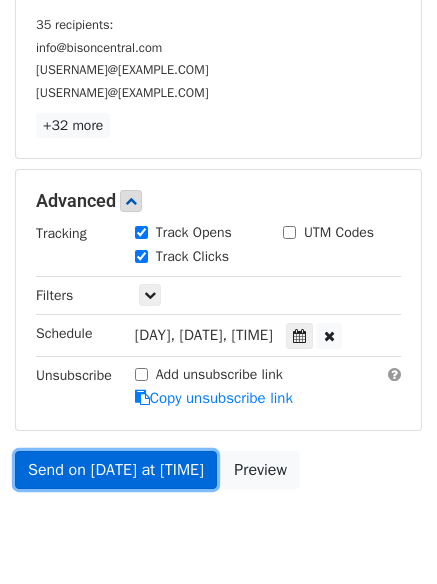 click on "Send on Aug 4 at 4:04pm" at bounding box center [116, 470] 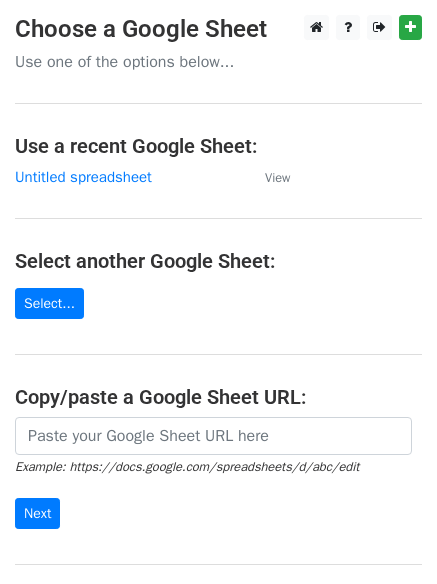 scroll, scrollTop: 0, scrollLeft: 0, axis: both 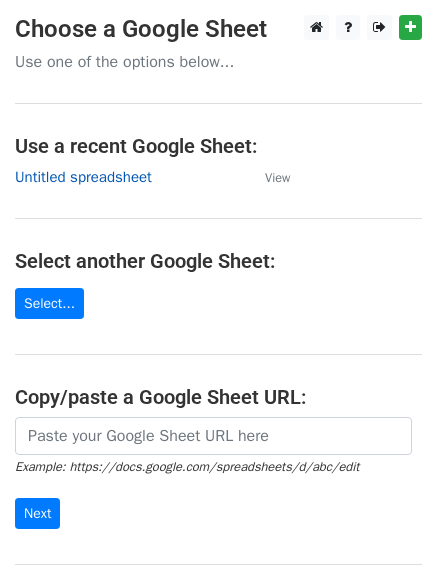 click on "Untitled spreadsheet" at bounding box center (83, 177) 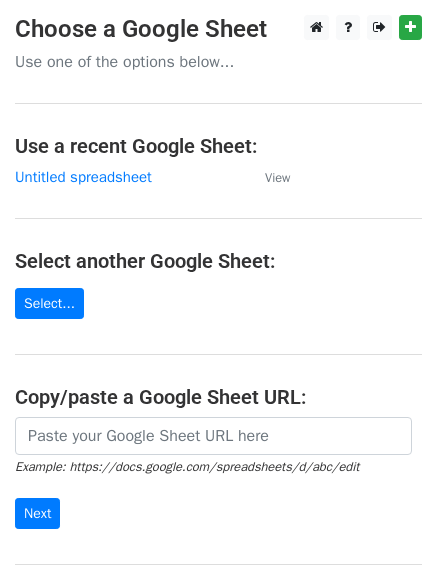 click on "Choose a Google Sheet
Use one of the options below...
Use a recent Google Sheet:
Untitled spreadsheet
View
Select another Google Sheet:
Select...
Copy/paste a Google Sheet URL:
Example:
https://docs.google.com/spreadsheets/d/abc/edit
Next
Google Sheets
Need help?
Help
×
Why do I need to copy/paste a Google Sheet URL?
Normally, MergeMail would show you a list of your Google Sheets to choose from, but because you didn't allow MergeMail access to your Google Drive, it cannot show you a list of your Google Sheets. You can read more about permissions in our  support pages .
If you'd like to see a list of your Google Sheets, you'll need to  sign out of MergeMail  and then sign back in and allow access to your Google Drive.
Are your recipients in a CSV or Excel file?
Import your CSV or Excel file into a Google Sheet  then try again.
Need help with something else?
," at bounding box center (218, 325) 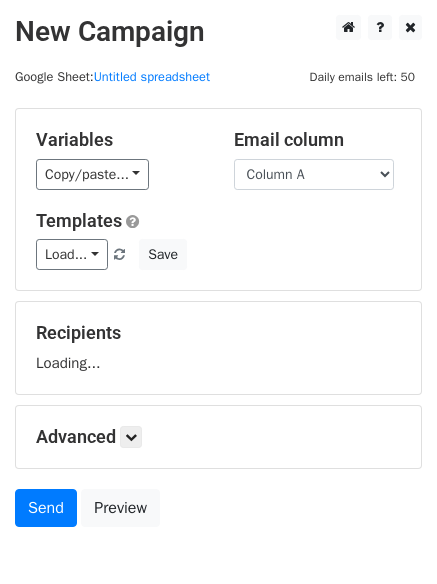 scroll, scrollTop: 0, scrollLeft: 0, axis: both 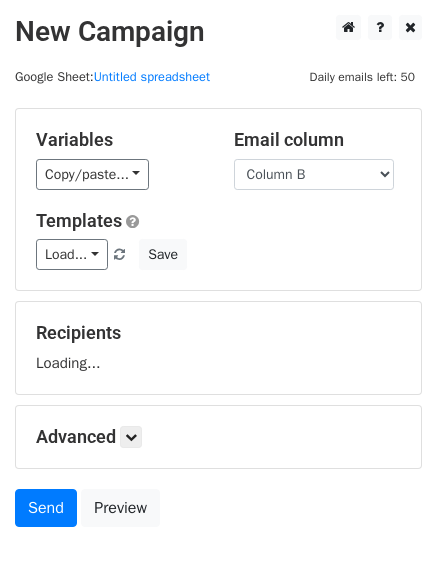click on "Column A
Column B
Column C" at bounding box center (314, 174) 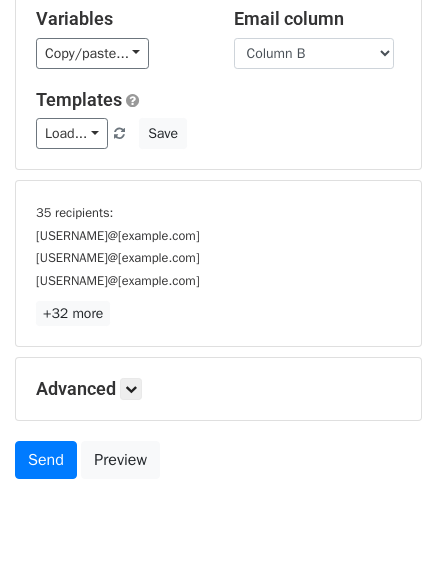 scroll, scrollTop: 186, scrollLeft: 0, axis: vertical 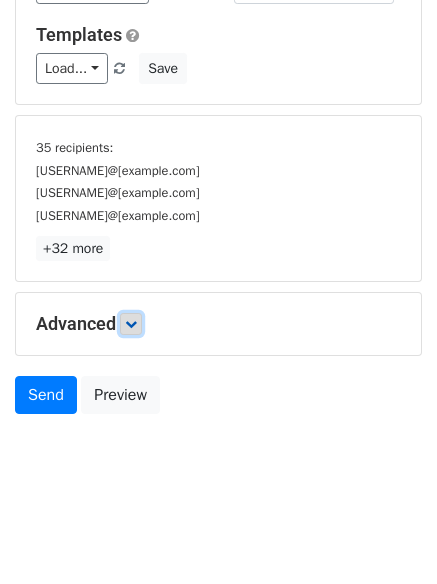 click at bounding box center (131, 324) 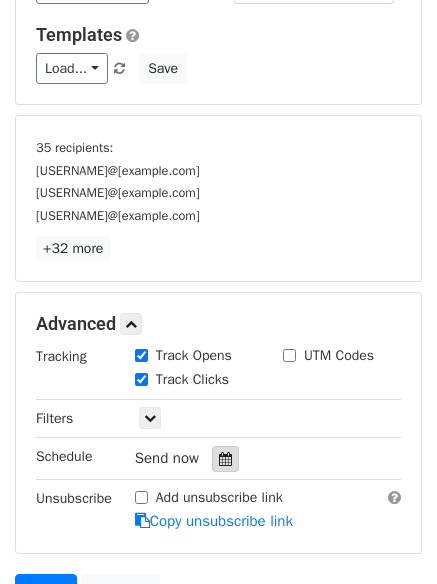 click at bounding box center (225, 459) 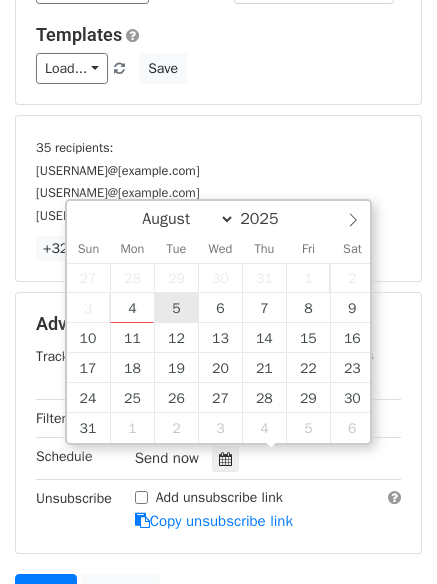 type on "2025-08-05 12:00" 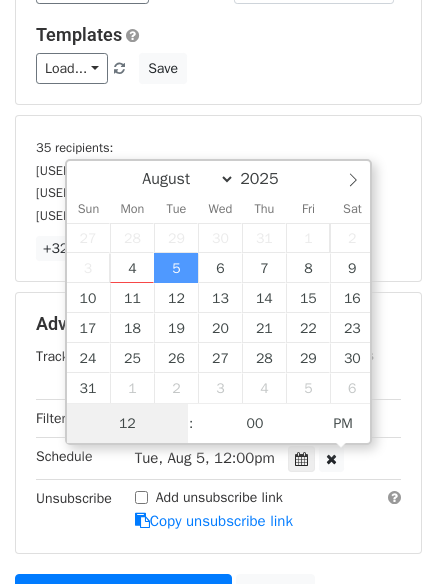 scroll, scrollTop: 1, scrollLeft: 0, axis: vertical 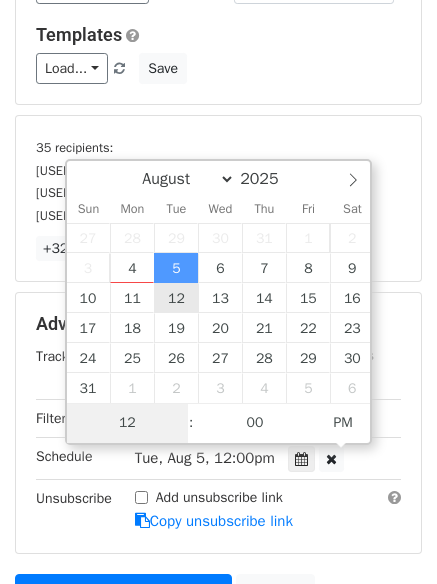 type on "5" 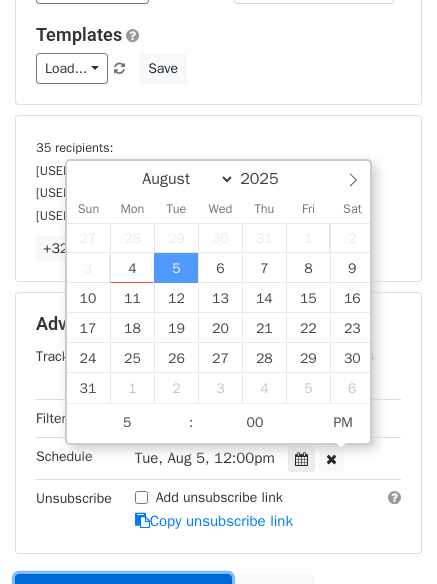 type on "2025-08-05 17:00" 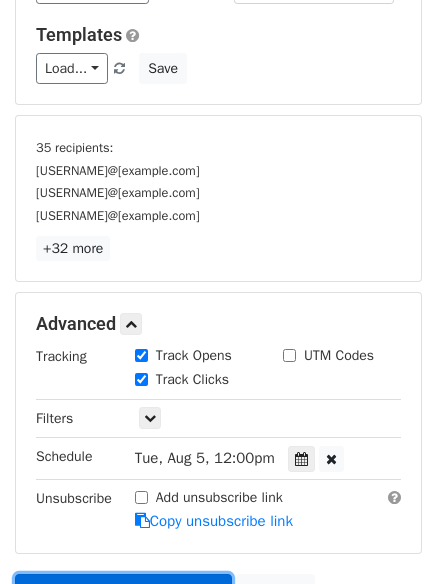 click on "Send on Aug 5 at 12:00pm" at bounding box center (123, 593) 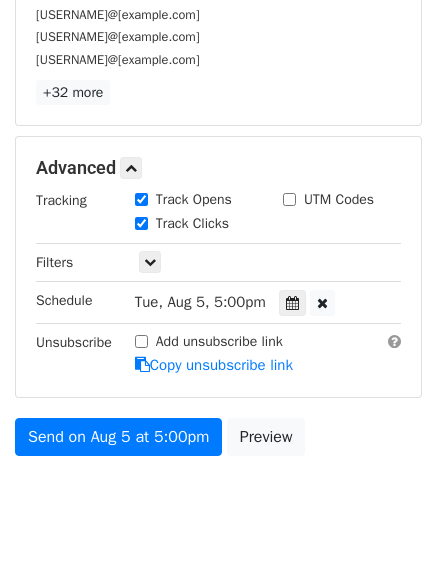 scroll, scrollTop: 309, scrollLeft: 0, axis: vertical 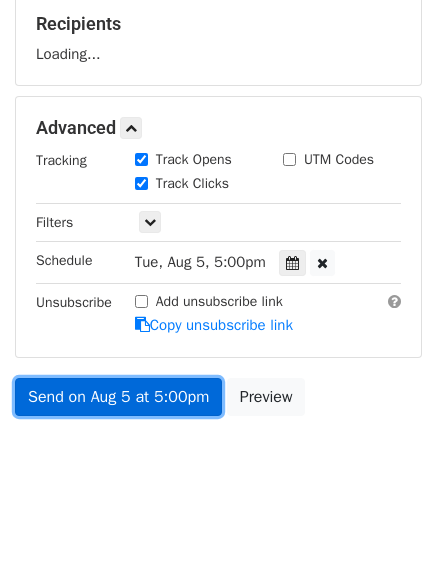 click on "Send on Aug 5 at 5:00pm" at bounding box center (118, 397) 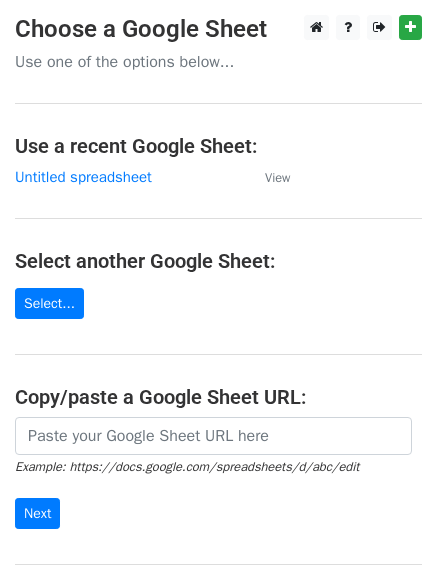 scroll, scrollTop: 0, scrollLeft: 0, axis: both 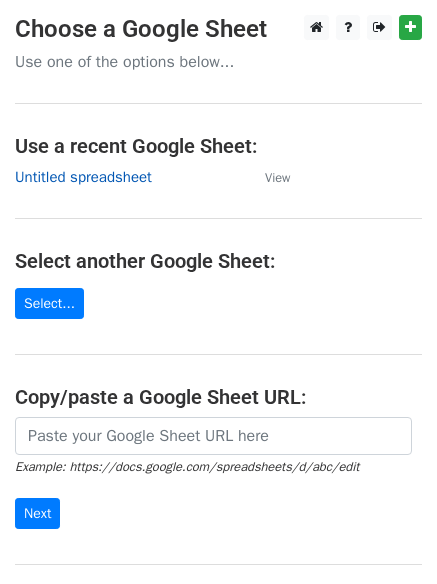 click on "Untitled spreadsheet" at bounding box center [83, 177] 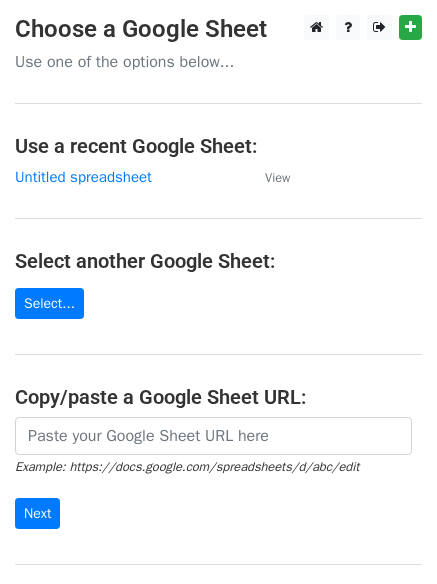 click on "Choose a Google Sheet
Use one of the options below...
Use a recent Google Sheet:
Untitled spreadsheet
View
Select another Google Sheet:
Select...
Copy/paste a Google Sheet URL:
Example:
https://docs.google.com/spreadsheets/d/abc/edit
Next
Google Sheets
Need help?
Help
×
Why do I need to copy/paste a Google Sheet URL?
Normally, MergeMail would show you a list of your Google Sheets to choose from, but because you didn't allow MergeMail access to your Google Drive, it cannot show you a list of your Google Sheets. You can read more about permissions in our  support pages .
If you'd like to see a list of your Google Sheets, you'll need to  sign out of MergeMail  and then sign back in and allow access to your Google Drive.
Are your recipients in a CSV or Excel file?
Import your CSV or Excel file into a Google Sheet  then try again.
Need help with something else?
," at bounding box center [218, 325] 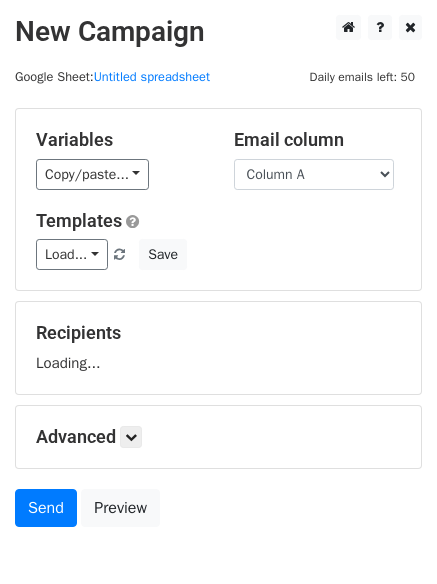click on "Column A
Column B
Column C" at bounding box center [314, 174] 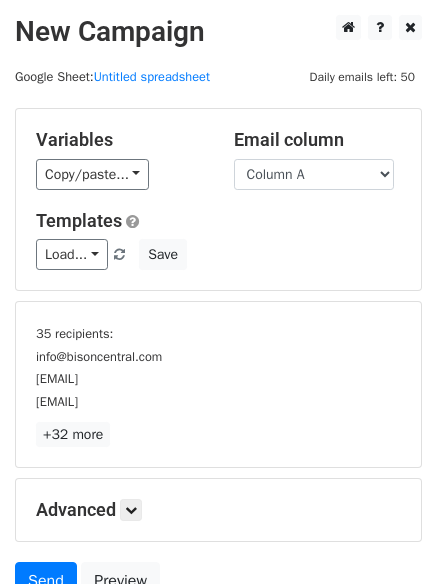 click on "Load...
No templates saved
Save" at bounding box center [218, 254] 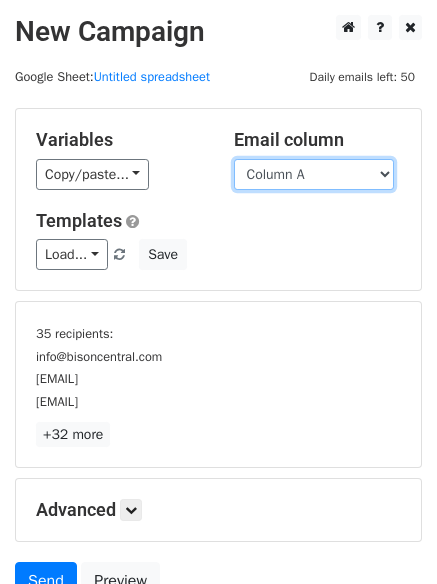 drag, startPoint x: 322, startPoint y: 173, endPoint x: 322, endPoint y: 188, distance: 15 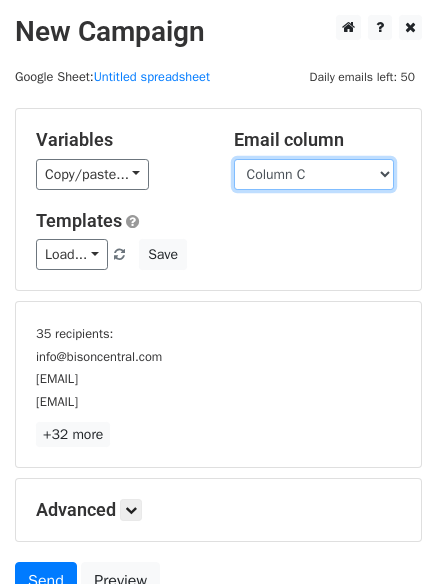 click on "Column A
Column B
Column C" at bounding box center [314, 174] 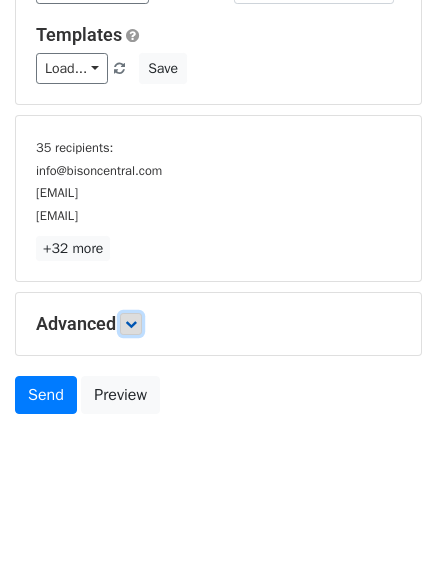 click at bounding box center [131, 324] 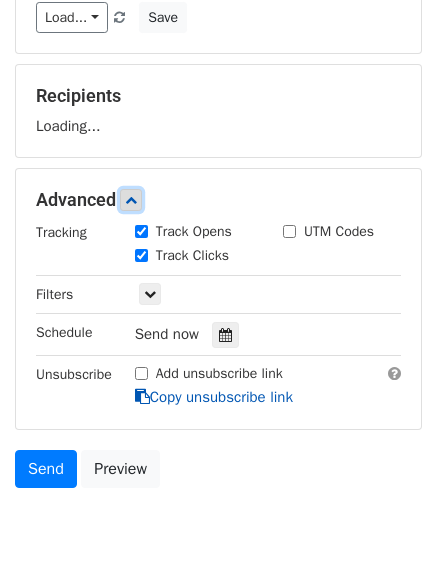 scroll, scrollTop: 241, scrollLeft: 0, axis: vertical 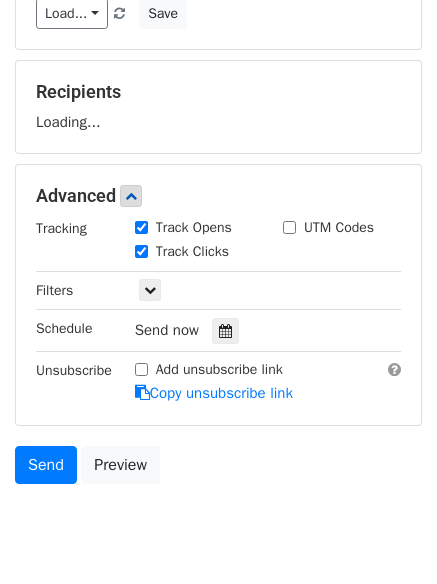 click on "Track Clicks" at bounding box center [194, 253] 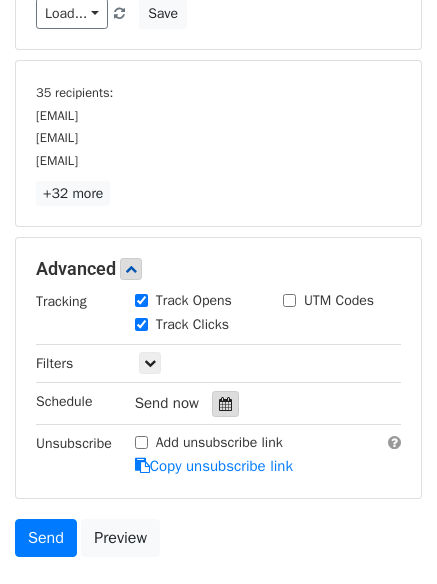 click at bounding box center [225, 404] 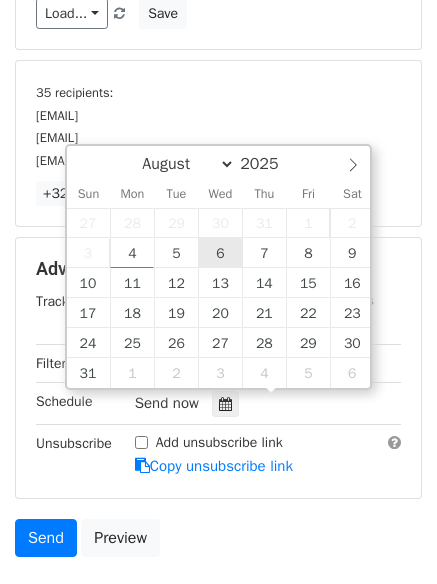 type on "2025-08-06 12:00" 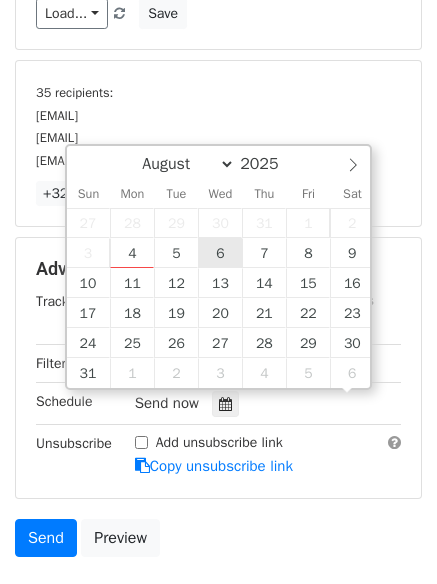 scroll, scrollTop: 1, scrollLeft: 0, axis: vertical 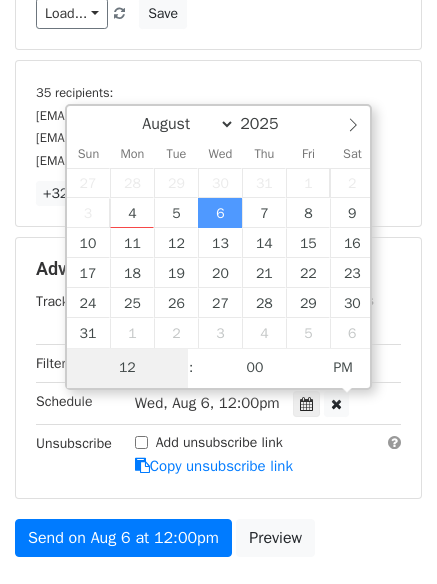 type on "6" 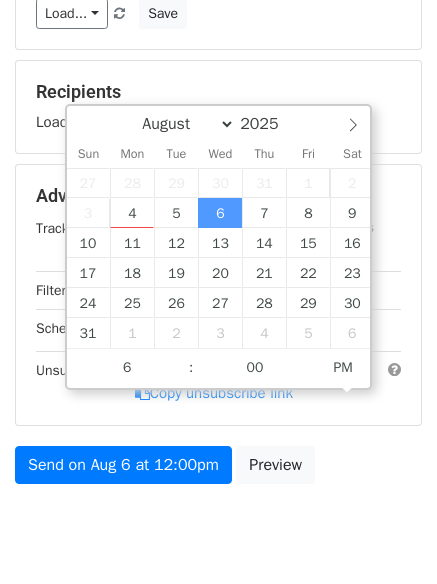 type on "2025-08-06 18:00" 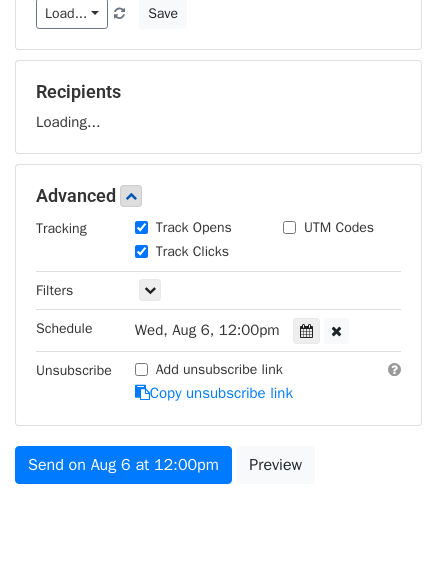 click on "Variables
Copy/paste...
{{Column A}}
{{Column B}}
{{Column C}}
Email column
Column A
Column B
Column C
Templates
Load...
No templates saved
Save
Recipients Loading...
Advanced
Tracking
Track Opens
UTM Codes
Track Clicks
Filters
Only include spreadsheet rows that match the following filters:
Schedule
Wed, Aug 6, 12:00pm
2025-08-06 18:00
Unsubscribe
Add unsubscribe link
Copy unsubscribe link
Send on Aug 6 at 12:00pm
Preview" at bounding box center (218, 180) 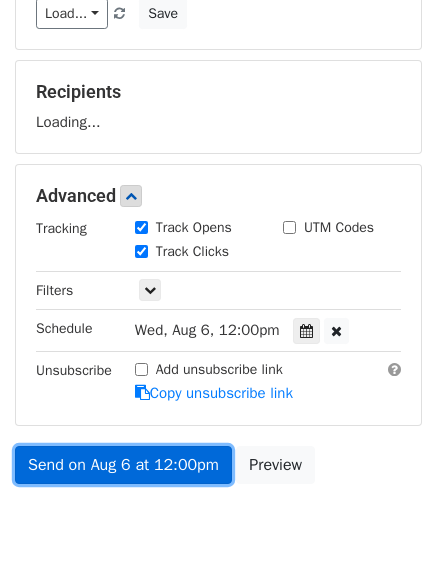 click on "Send on Aug 6 at 12:00pm" at bounding box center [123, 465] 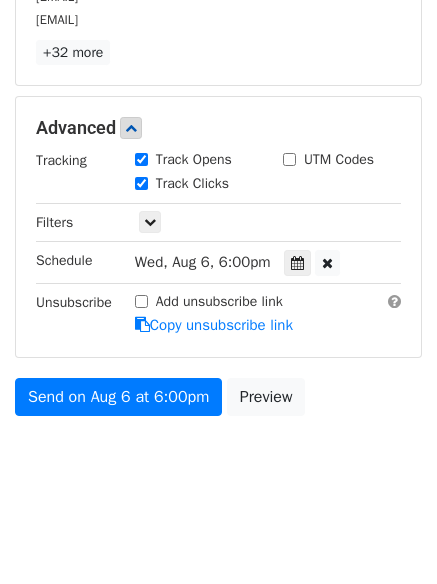 scroll, scrollTop: 309, scrollLeft: 0, axis: vertical 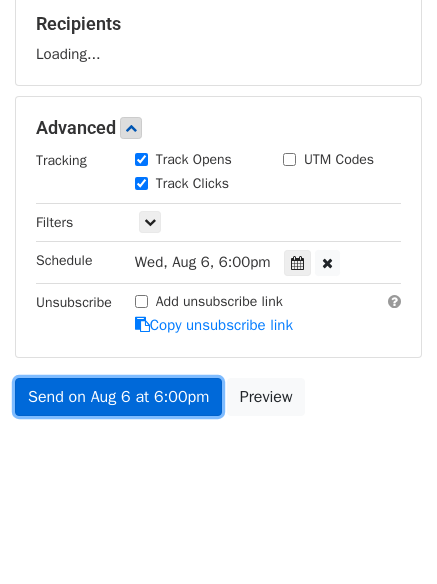 click on "Send on Aug 6 at 6:00pm" at bounding box center [118, 397] 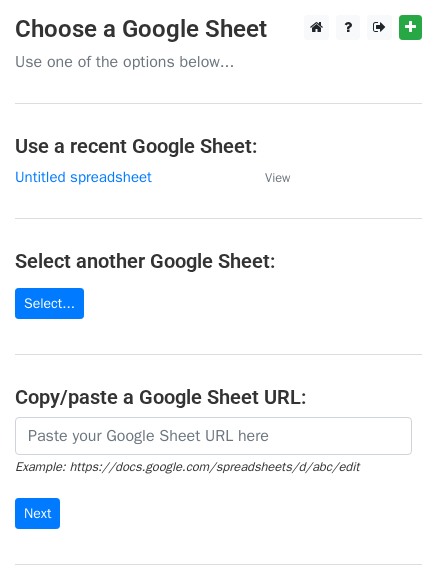 scroll, scrollTop: 0, scrollLeft: 0, axis: both 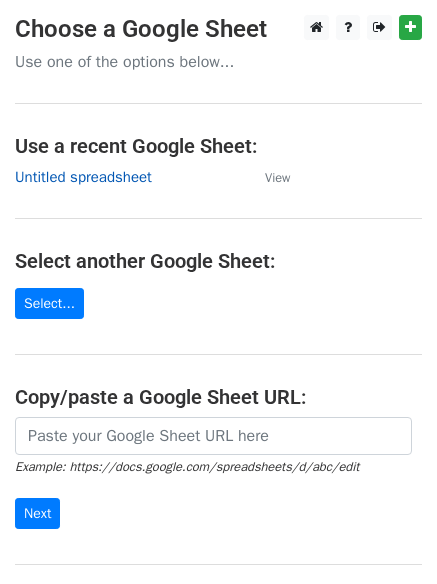 click on "Untitled spreadsheet" at bounding box center (83, 177) 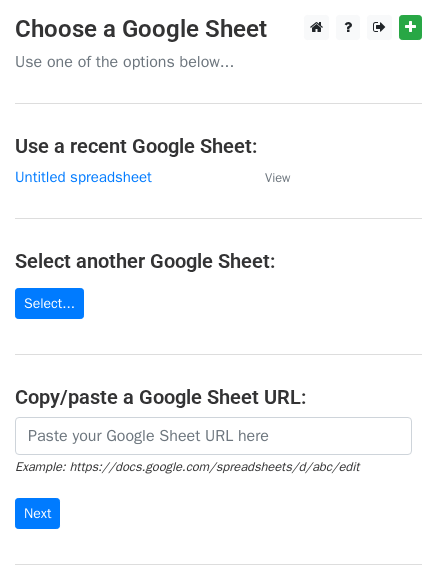 click on "Choose a Google Sheet
Use one of the options below...
Use a recent Google Sheet:
Untitled spreadsheet
View
Select another Google Sheet:
Select...
Copy/paste a Google Sheet URL:
Example:
https://docs.google.com/spreadsheets/d/abc/edit
Next
Google Sheets
Need help?
Help
×
Why do I need to copy/paste a Google Sheet URL?
Normally, MergeMail would show you a list of your Google Sheets to choose from, but because you didn't allow MergeMail access to your Google Drive, it cannot show you a list of your Google Sheets. You can read more about permissions in our  support pages .
If you'd like to see a list of your Google Sheets, you'll need to  sign out of MergeMail  and then sign back in and allow access to your Google Drive.
Are your recipients in a CSV or Excel file?
Import your CSV or Excel file into a Google Sheet  then try again.
Need help with something else?
," at bounding box center [218, 325] 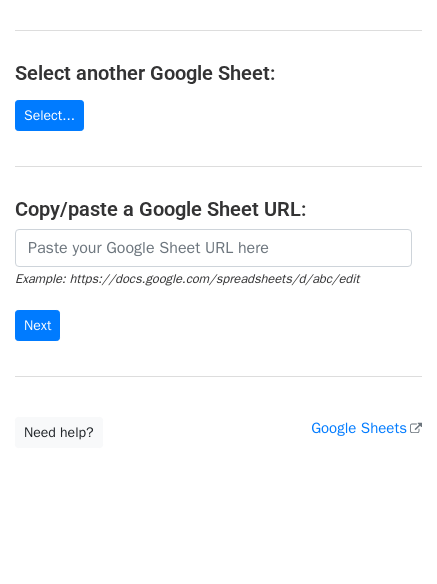 scroll, scrollTop: 212, scrollLeft: 0, axis: vertical 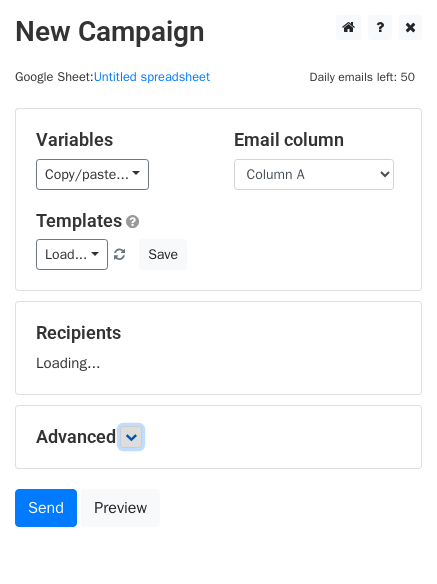 click on "Variables
Copy/paste...
{{Column A}}
{{Column B}}
{{Column C}}
Email column
Column A
Column B
Column C
Templates
Load...
No templates saved
Save
Recipients Loading...
Advanced
Tracking
Track Opens
UTM Codes
Track Clicks
Filters
Only include spreadsheet rows that match the following filters:
Schedule
Send now
Unsubscribe
Add unsubscribe link
Copy unsubscribe link
Send
Preview" at bounding box center [218, 322] 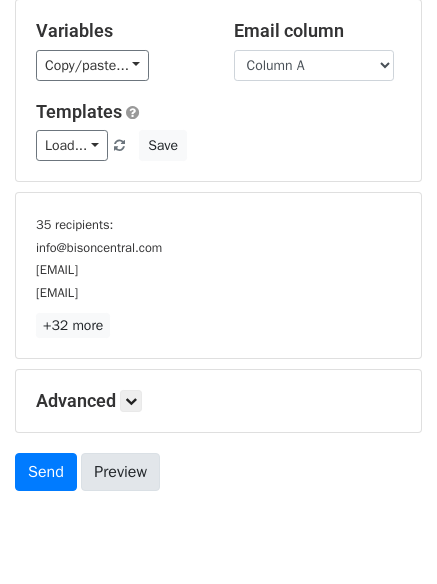 scroll, scrollTop: 186, scrollLeft: 0, axis: vertical 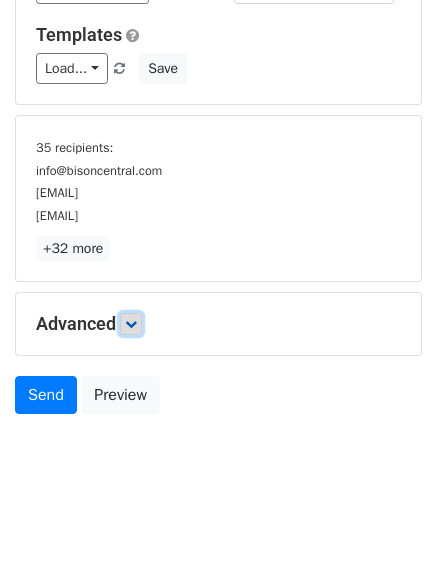 click at bounding box center [131, 324] 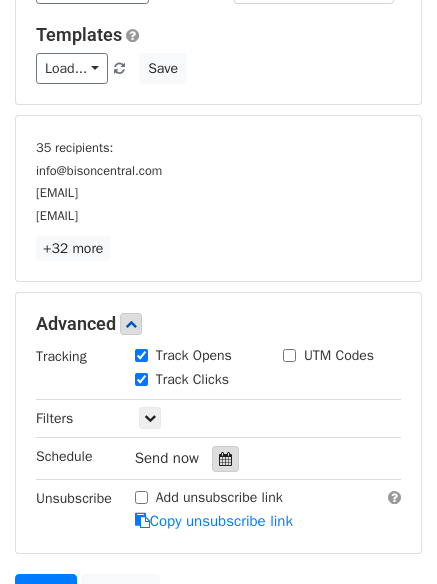 click at bounding box center [225, 459] 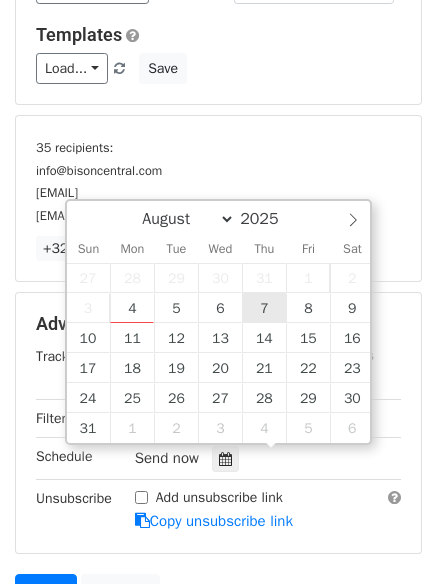 type on "2025-08-07 12:00" 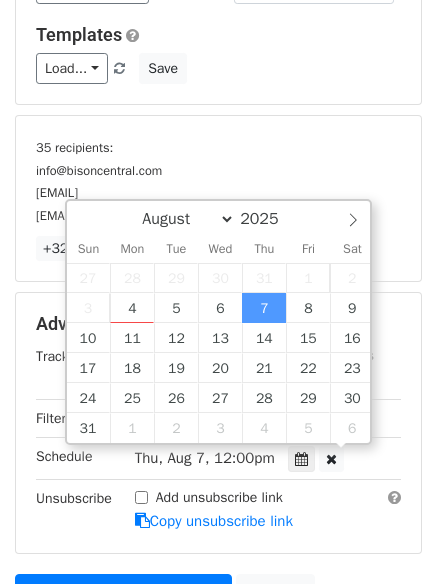 scroll, scrollTop: 1, scrollLeft: 0, axis: vertical 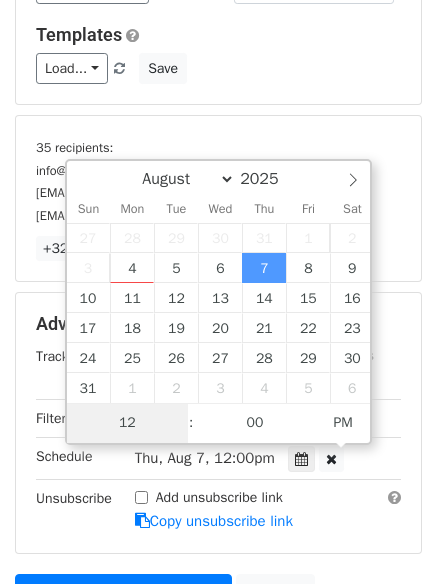 type on "7" 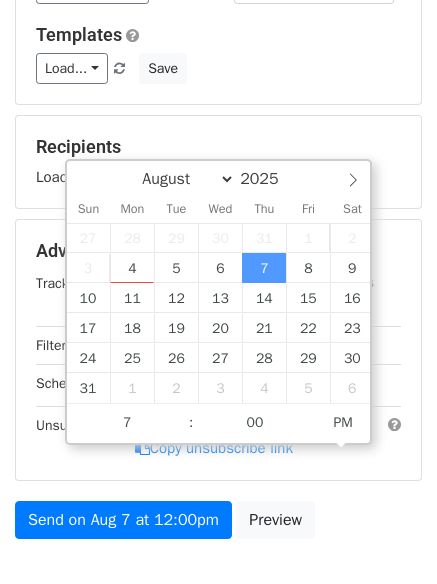 type on "2025-08-07 19:00" 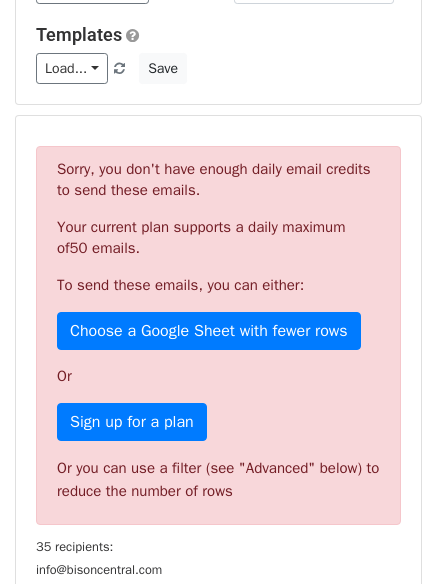 click on "Sorry, you don't have enough daily email credits to send these emails.
Your current plan supports a daily maximum of  50 emails .
To send these emails, you can either:
Choose a Google Sheet with fewer rows
Or
Sign up for a plan
Or you can use a filter (see "Advanced" below) to reduce the number of rows" at bounding box center [218, 335] 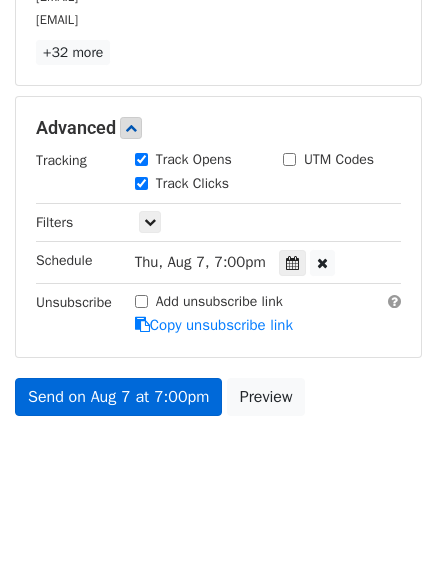 scroll, scrollTop: 309, scrollLeft: 0, axis: vertical 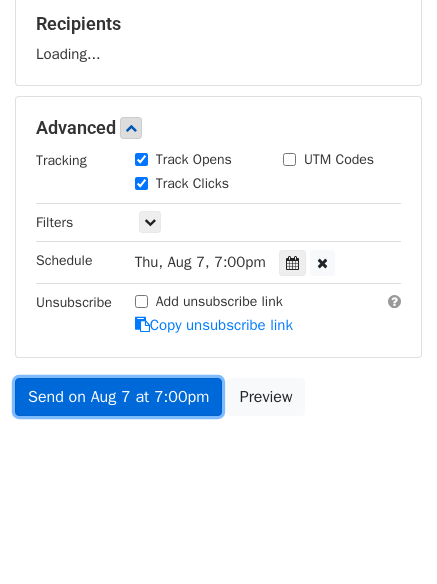 click on "Send on Aug 7 at 7:00pm" at bounding box center (118, 397) 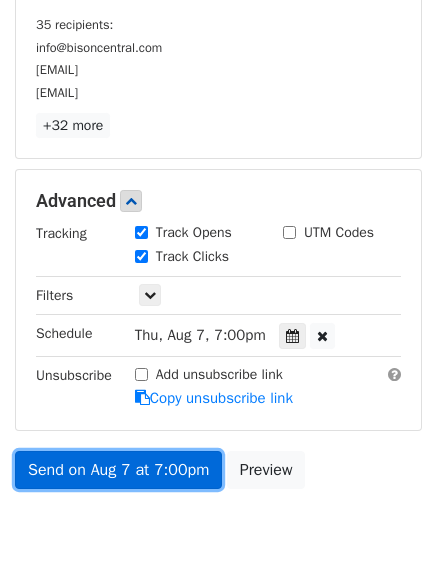 click on "Send on Aug 7 at 7:00pm" at bounding box center [118, 470] 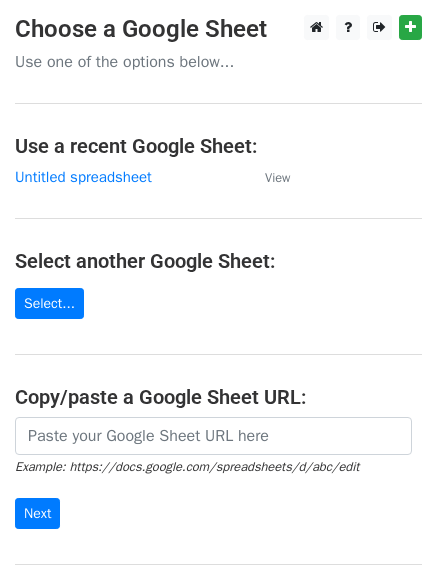 scroll, scrollTop: 0, scrollLeft: 0, axis: both 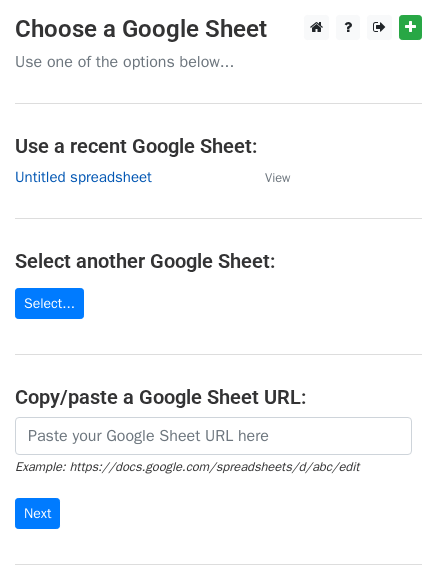 click on "Untitled spreadsheet" at bounding box center (83, 177) 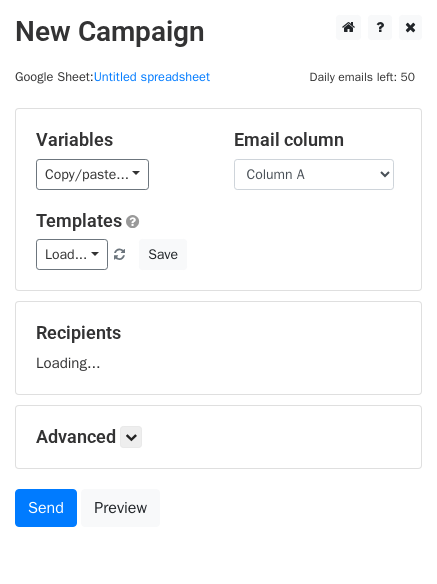 scroll, scrollTop: 0, scrollLeft: 0, axis: both 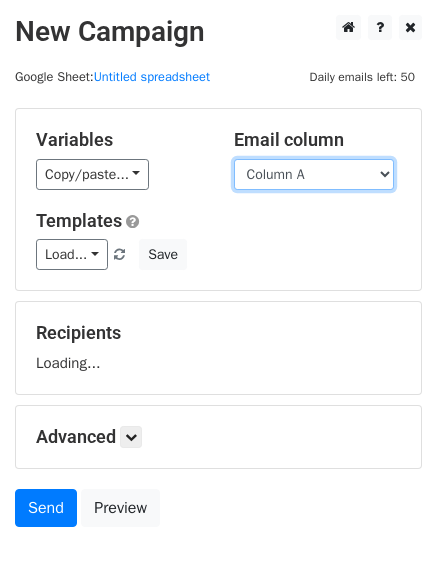 drag, startPoint x: 0, startPoint y: 0, endPoint x: 320, endPoint y: 172, distance: 363.29602 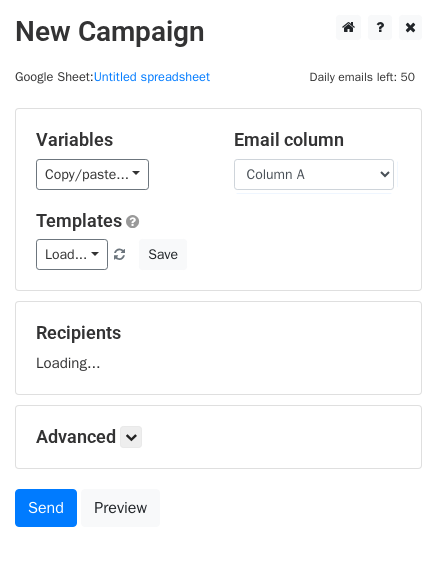 click on "Templates
Load...
No templates saved
Save" at bounding box center [218, 240] 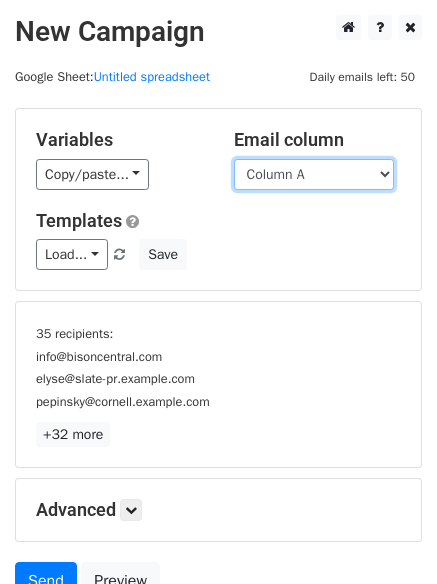 click on "Column A
Column B
Column C" at bounding box center [314, 174] 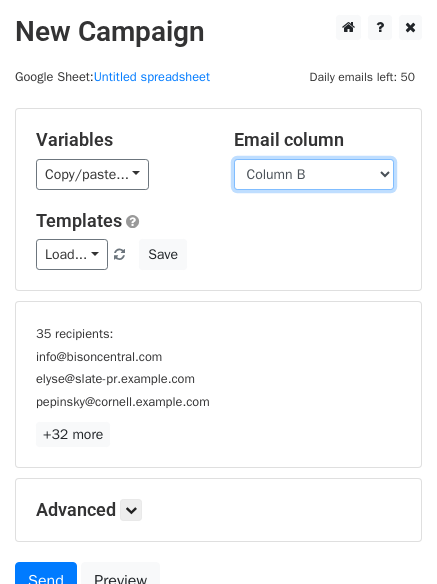 click on "Column A
Column B
Column C" at bounding box center [314, 174] 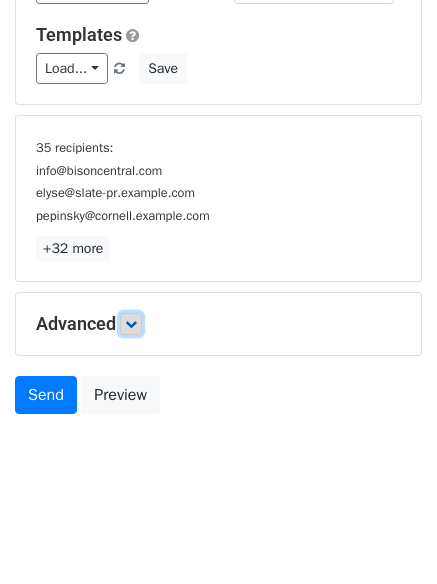 click at bounding box center [131, 324] 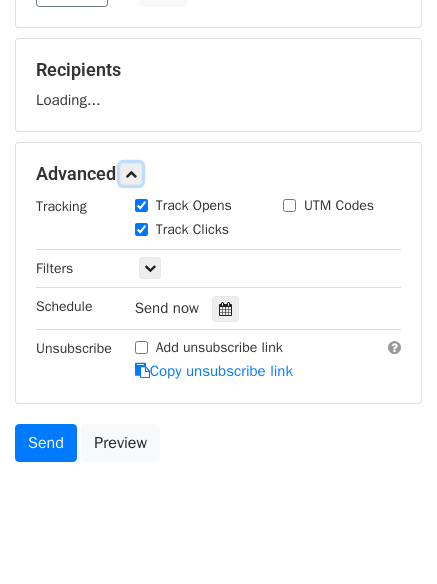 scroll, scrollTop: 269, scrollLeft: 0, axis: vertical 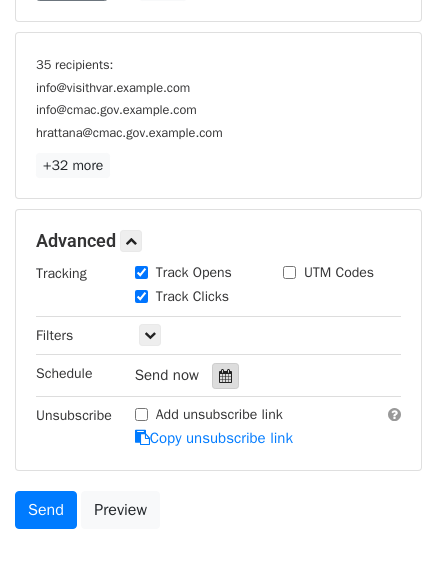 click at bounding box center (225, 376) 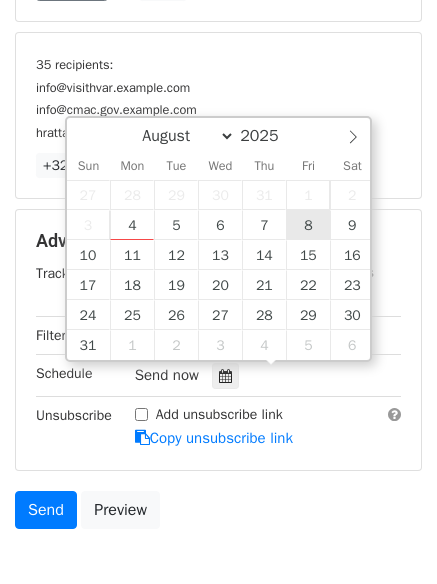 type on "2025-08-08 12:00" 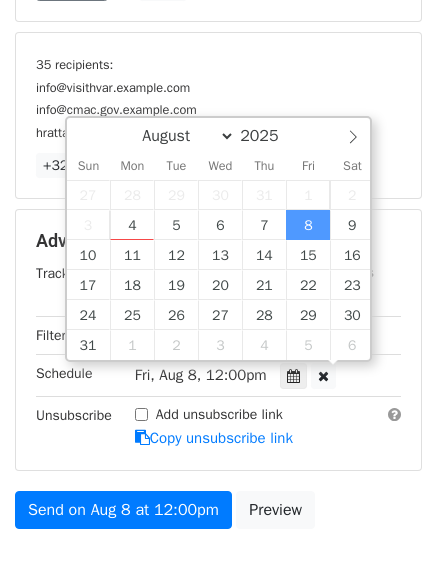 scroll, scrollTop: 1, scrollLeft: 0, axis: vertical 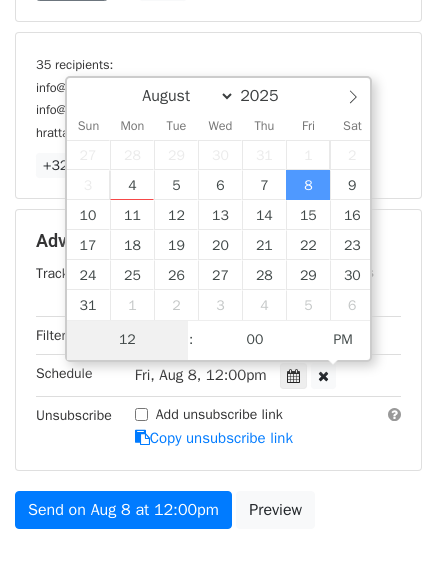 type on "8" 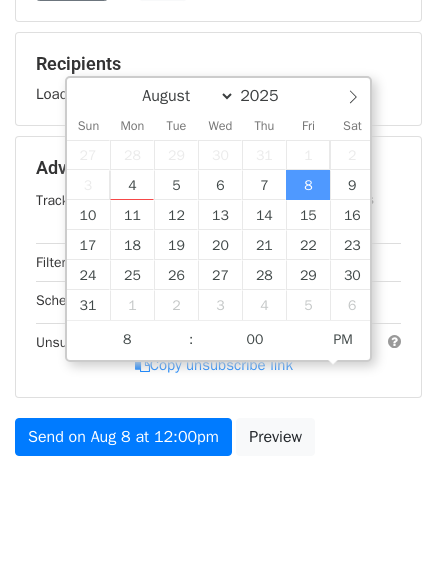 type on "2025-08-08 20:00" 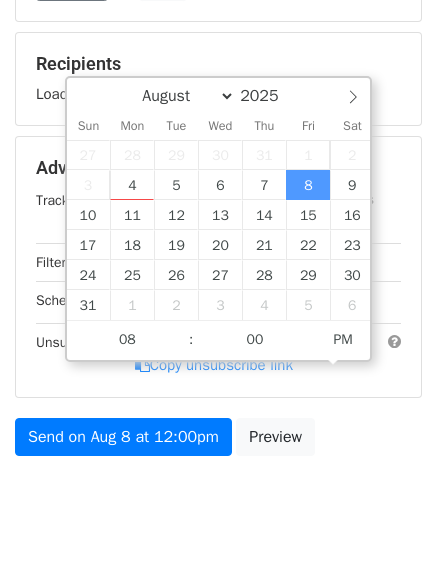 click on "New Campaign
Daily emails left: 50
Google Sheet:
Untitled spreadsheet
Variables
Copy/paste...
{{Column A}}
{{Column B}}
{{Column C}}
Email column
Column A
Column B
Column C
Templates
Load...
No templates saved
Save
Recipients Loading...
Advanced
Tracking
Track Opens
UTM Codes
Track Clicks
Filters
Only include spreadsheet rows that match the following filters:
Schedule
Fri, Aug 8, 12:00pm
2025-08-08 20:00
Unsubscribe
Add unsubscribe link
Copy unsubscribe link
Send on Aug 8 at 12:00pm
Preview
August September October November December 2025
Sun Mon Tue Wed Thu Fri Sat
27 28 29 30 31 1 2" at bounding box center (218, 146) 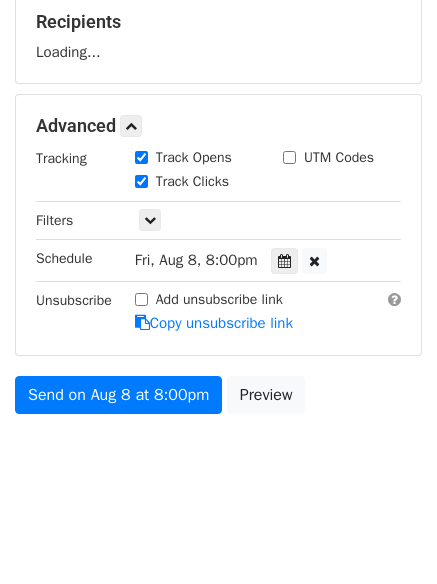 scroll, scrollTop: 309, scrollLeft: 0, axis: vertical 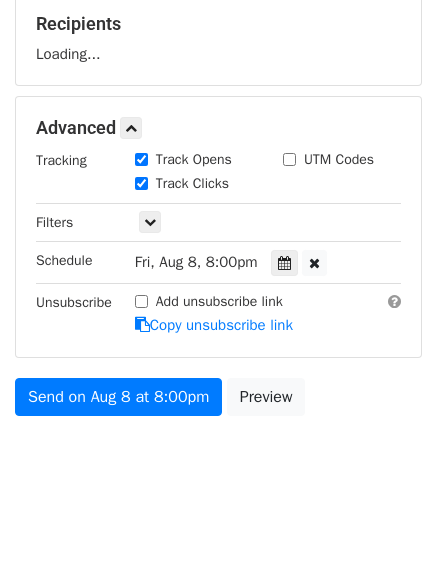 click on "Variables
Copy/paste...
{{Column A}}
{{Column B}}
{{Column C}}
Email column
Column A
Column B
Column C
Templates
Load...
No templates saved
Save
Recipients Loading...
Advanced
Tracking
Track Opens
UTM Codes
Track Clicks
Filters
Only include spreadsheet rows that match the following filters:
Schedule
Fri, Aug 8, 8:00pm
2025-08-08 20:00
Unsubscribe
Add unsubscribe link
Copy unsubscribe link
Send on Aug 8 at 8:00pm
Preview" at bounding box center [218, 112] 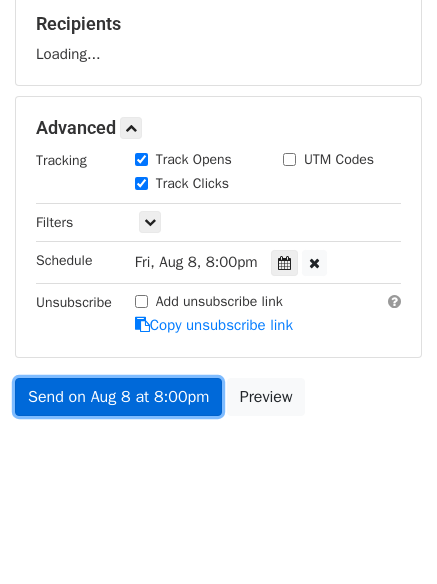 click on "Send on Aug 8 at 8:00pm" at bounding box center [118, 397] 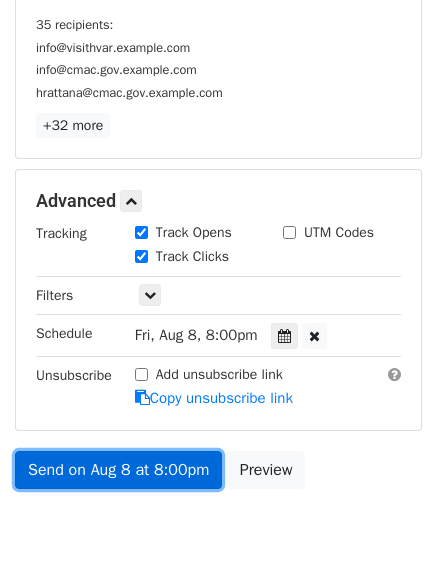 click on "Send on Aug 8 at 8:00pm" at bounding box center [118, 470] 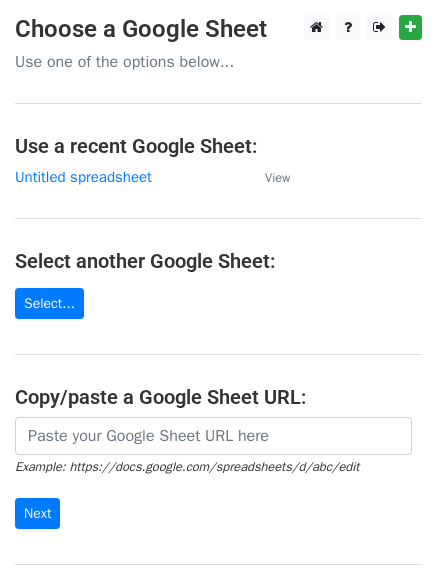 scroll, scrollTop: 0, scrollLeft: 0, axis: both 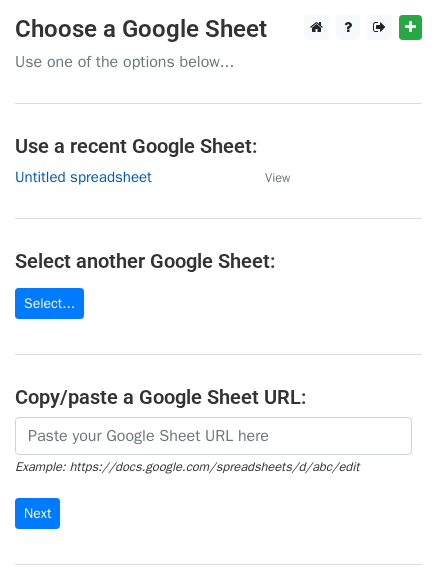 click on "Untitled spreadsheet" at bounding box center (83, 177) 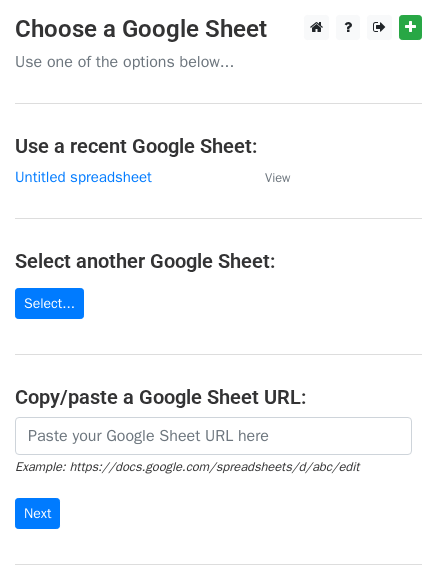 click on "Choose a Google Sheet
Use one of the options below...
Use a recent Google Sheet:
Untitled spreadsheet
View
Select another Google Sheet:
Select...
Copy/paste a Google Sheet URL:
Example:
https://docs.google.com/spreadsheets/d/abc/edit
Next
Google Sheets
Need help?
Help
×
Why do I need to copy/paste a Google Sheet URL?
Normally, MergeMail would show you a list of your Google Sheets to choose from, but because you didn't allow MergeMail access to your Google Drive, it cannot show you a list of your Google Sheets. You can read more about permissions in our  support pages .
If you'd like to see a list of your Google Sheets, you'll need to  sign out of MergeMail  and then sign back in and allow access to your Google Drive.
Are your recipients in a CSV or Excel file?
Import your CSV or Excel file into a Google Sheet  then try again.
Need help with something else?
," at bounding box center [218, 325] 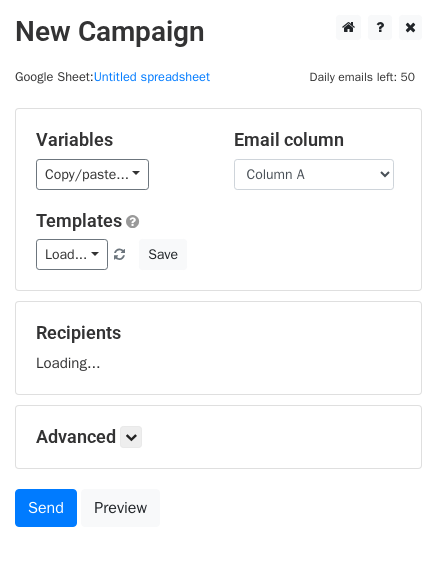 click on "Column A
Column B
Column C" at bounding box center [314, 174] 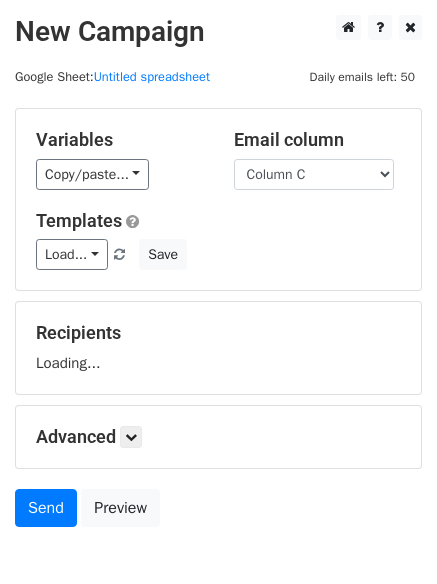 click on "Column A
Column B
Column C" at bounding box center (314, 174) 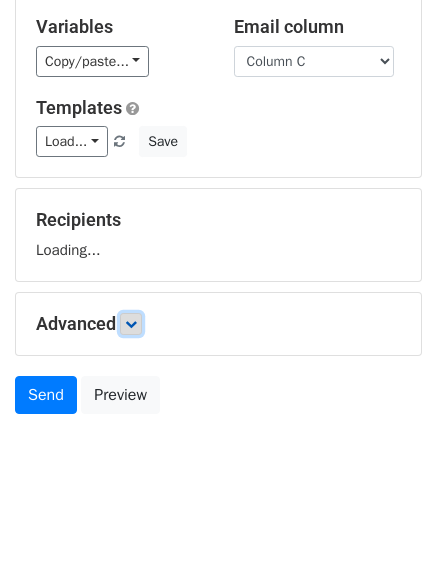 click at bounding box center [131, 324] 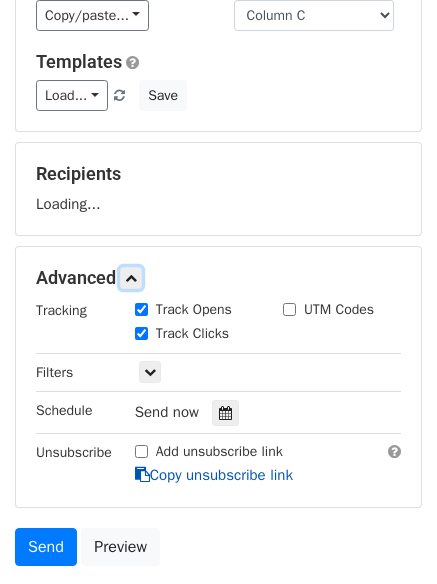 scroll, scrollTop: 233, scrollLeft: 0, axis: vertical 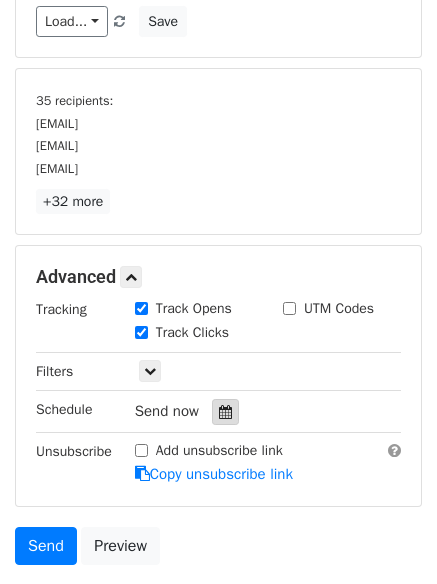 click at bounding box center (225, 412) 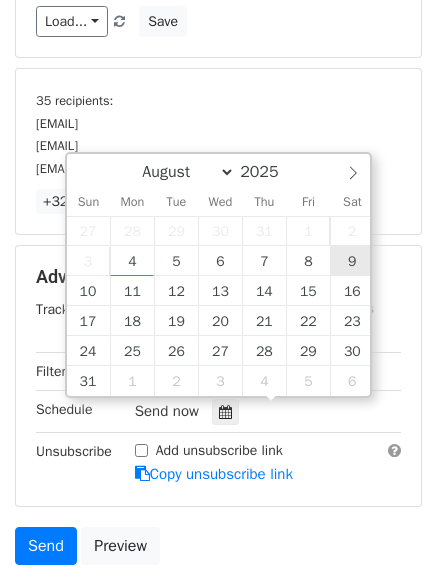 type on "2025-08-09 12:00" 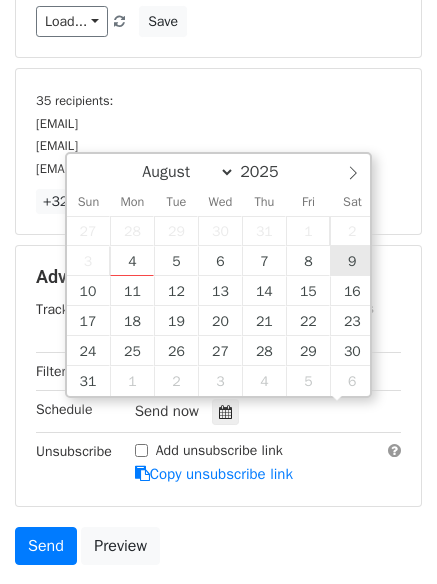 scroll, scrollTop: 1, scrollLeft: 0, axis: vertical 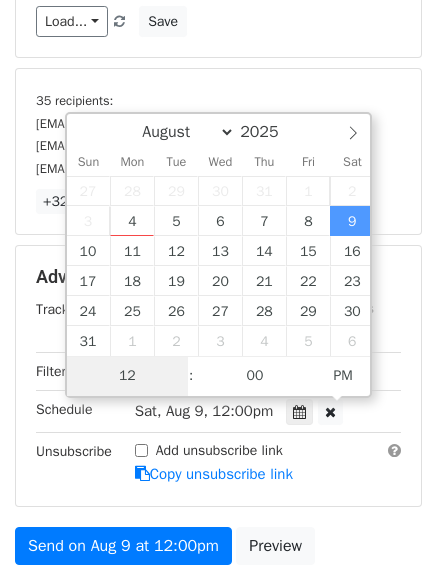 type on "9" 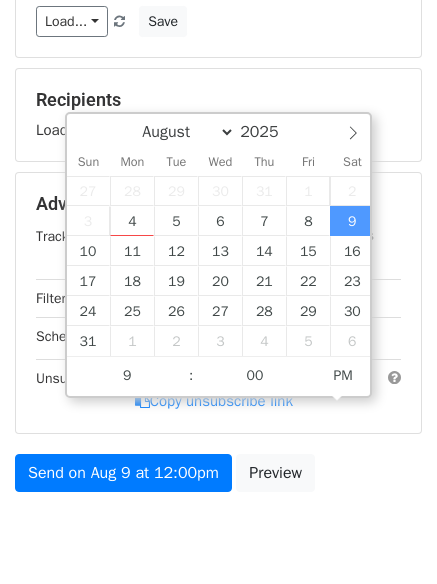 type on "2025-08-09 21:00" 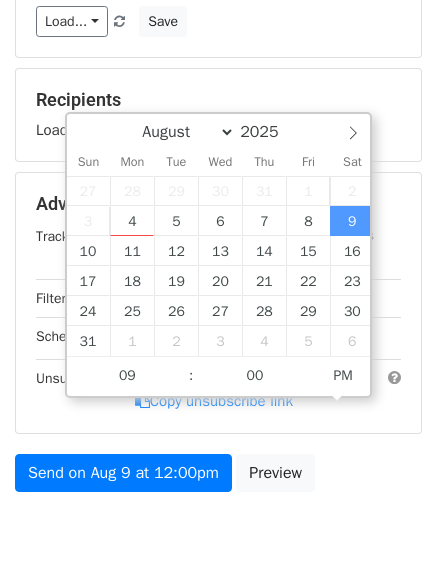 drag, startPoint x: 248, startPoint y: 517, endPoint x: 217, endPoint y: 533, distance: 34.88553 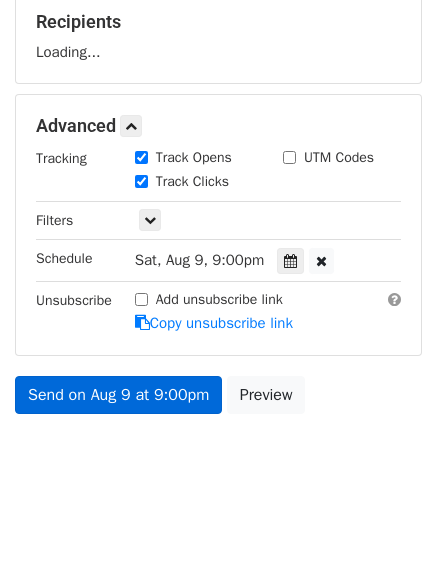scroll, scrollTop: 309, scrollLeft: 0, axis: vertical 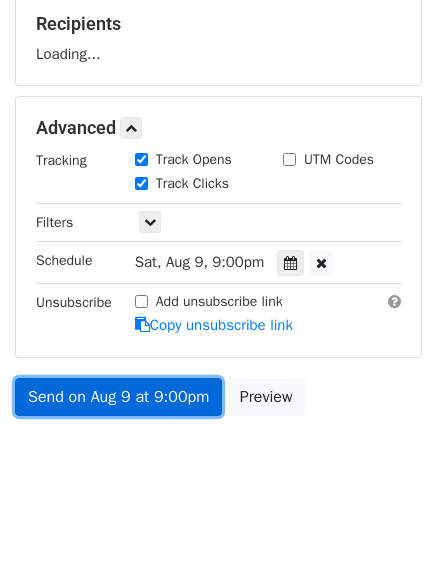 click on "Send on Aug 9 at 9:00pm" at bounding box center [118, 397] 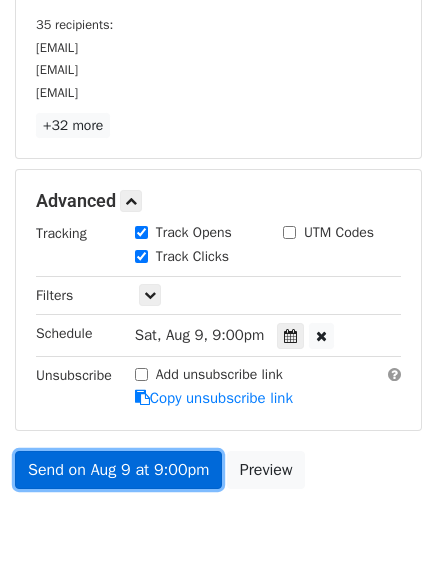 click on "Send on Aug 9 at 9:00pm" at bounding box center [118, 470] 